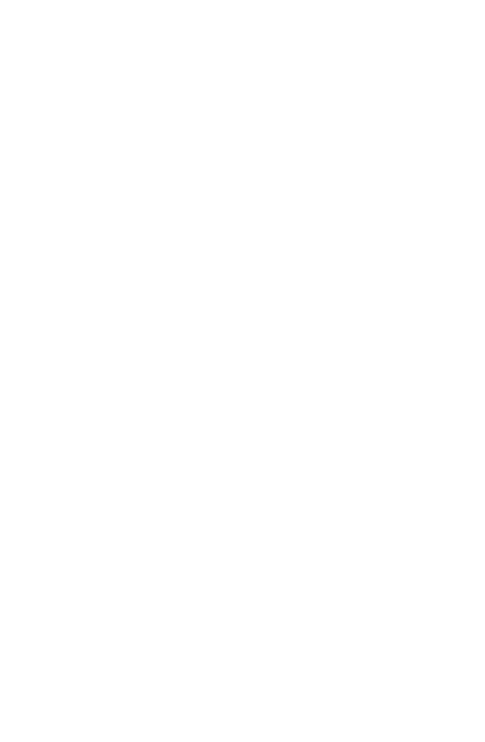 scroll, scrollTop: 0, scrollLeft: 0, axis: both 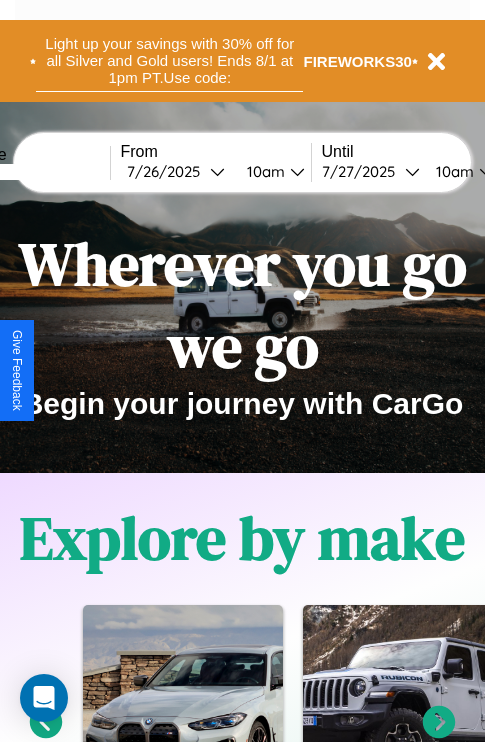 click on "Light up your savings with 30% off for all Silver and Gold users! Ends 8/1 at 1pm PT.  Use code:" at bounding box center (169, 61) 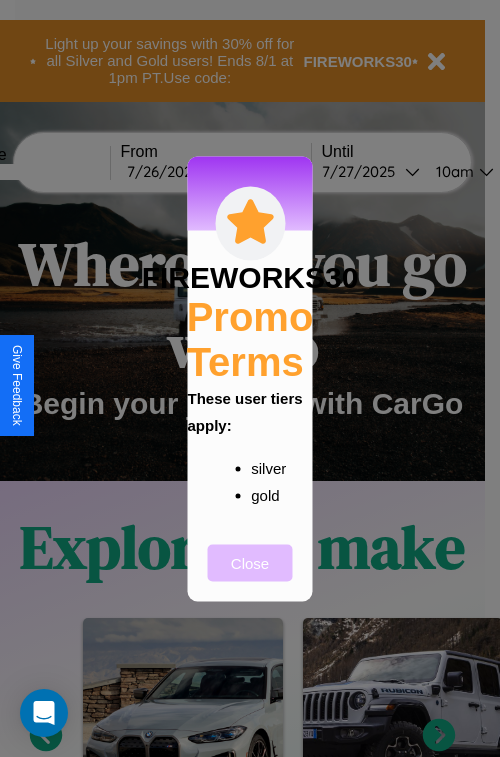click on "Close" at bounding box center [250, 562] 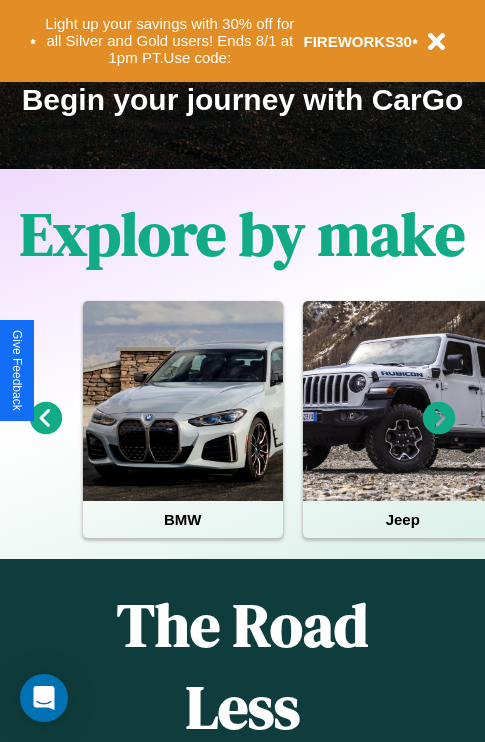 scroll, scrollTop: 308, scrollLeft: 0, axis: vertical 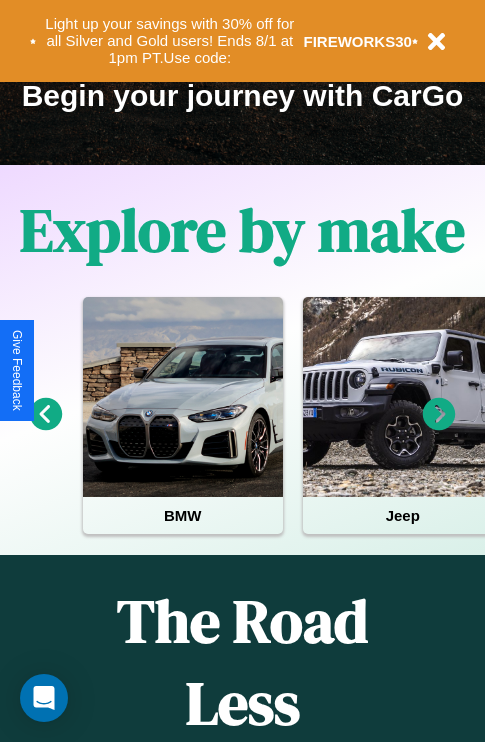 click 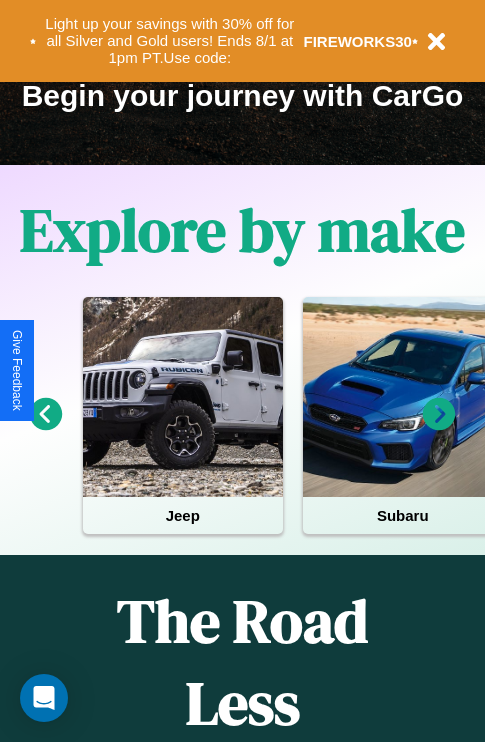 click 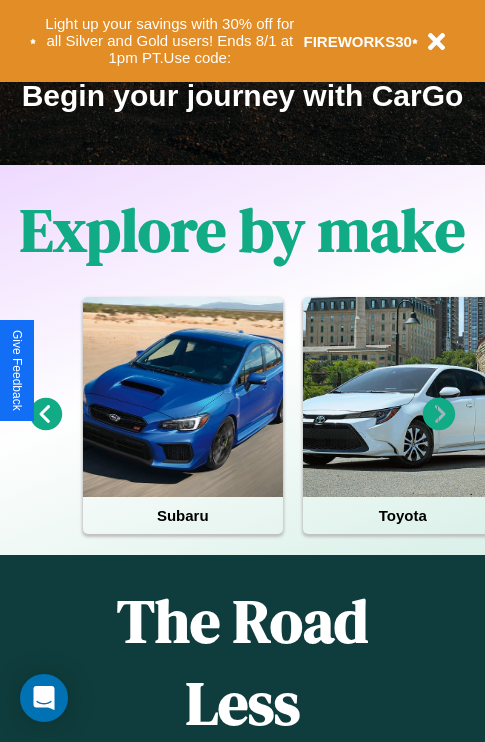 click 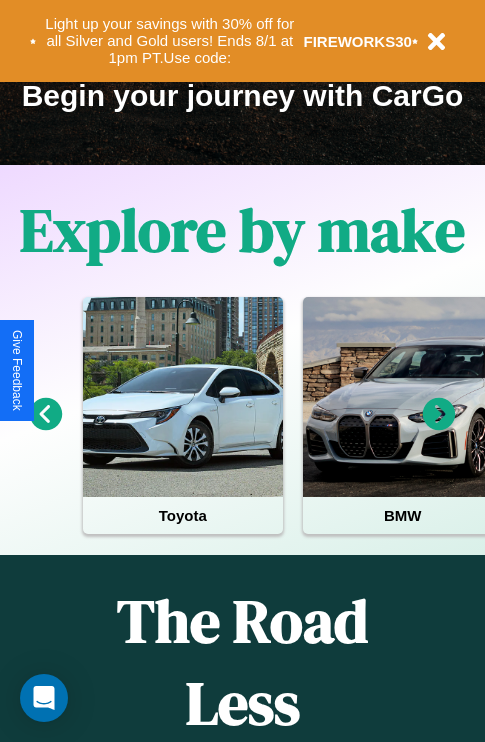 click 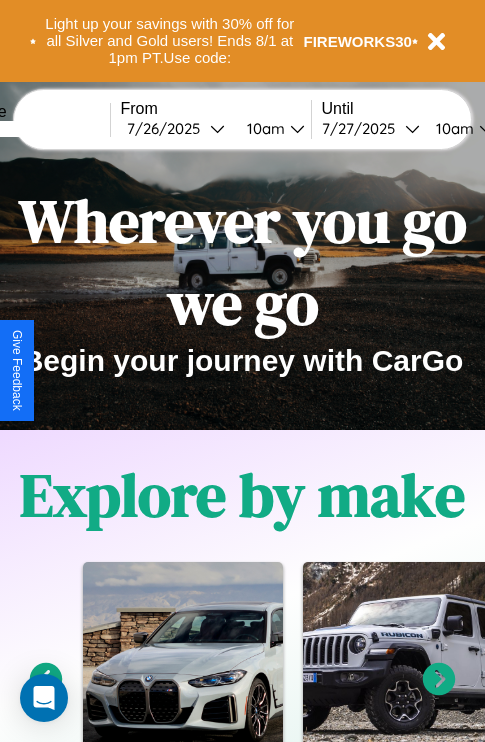 scroll, scrollTop: 0, scrollLeft: 0, axis: both 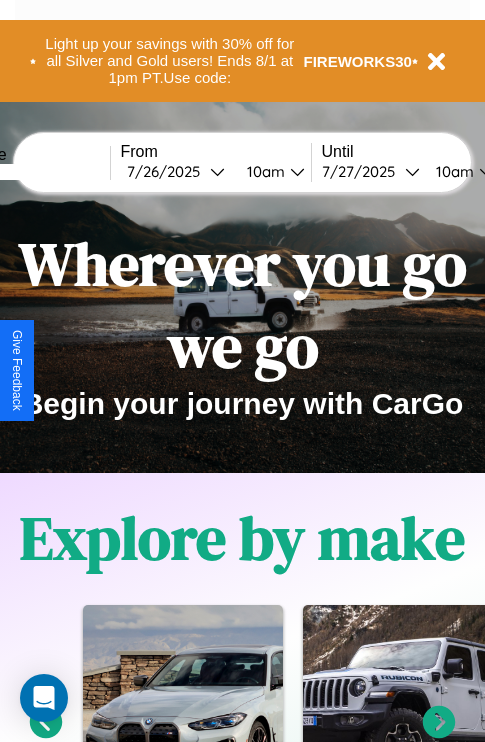 click at bounding box center [35, 172] 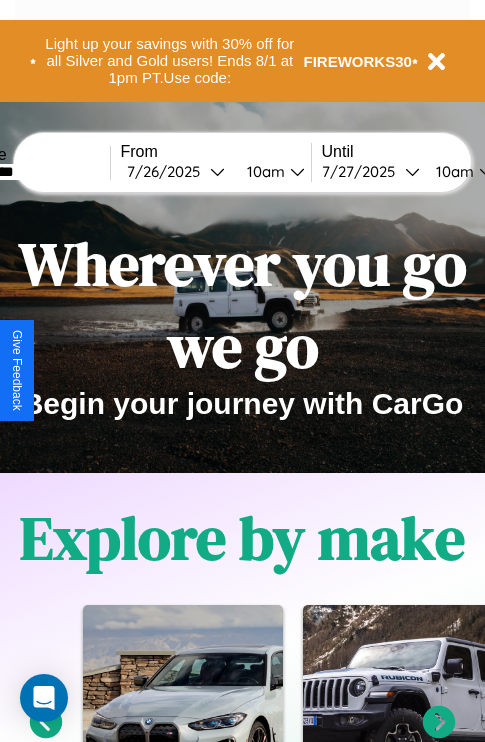 type on "*********" 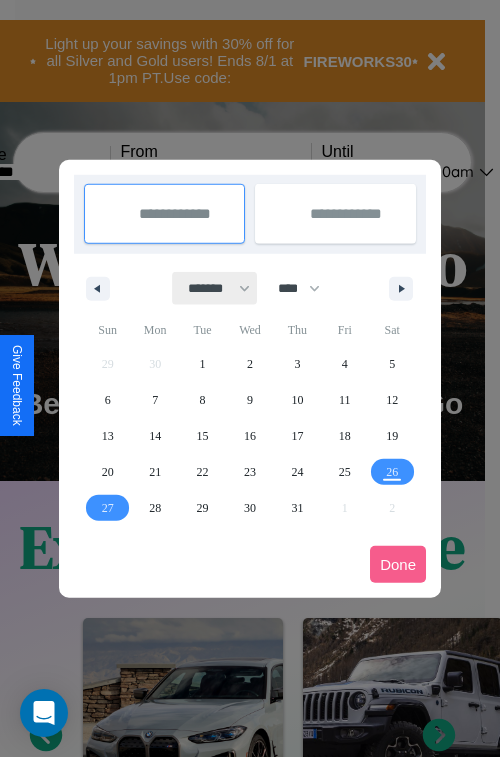 click on "******* ******** ***** ***** *** **** **** ****** ********* ******* ******** ********" at bounding box center (215, 288) 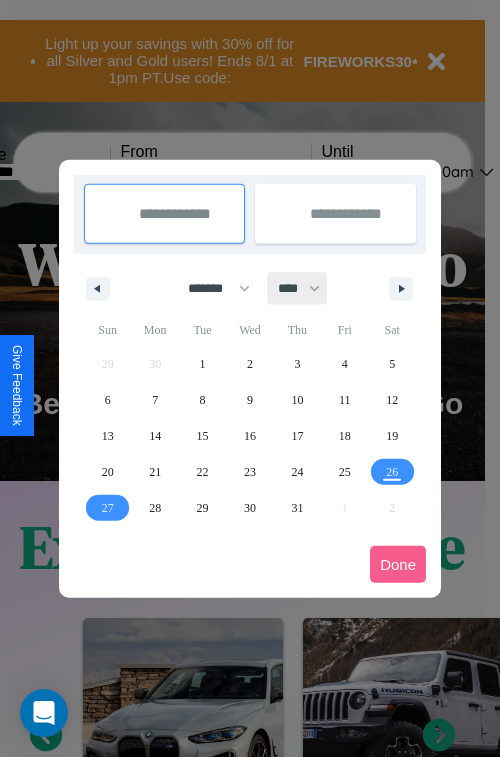 click on "**** **** **** **** **** **** **** **** **** **** **** **** **** **** **** **** **** **** **** **** **** **** **** **** **** **** **** **** **** **** **** **** **** **** **** **** **** **** **** **** **** **** **** **** **** **** **** **** **** **** **** **** **** **** **** **** **** **** **** **** **** **** **** **** **** **** **** **** **** **** **** **** **** **** **** **** **** **** **** **** **** **** **** **** **** **** **** **** **** **** **** **** **** **** **** **** **** **** **** **** **** **** **** **** **** **** **** **** **** **** **** **** **** **** **** **** **** **** **** **** ****" at bounding box center (298, 288) 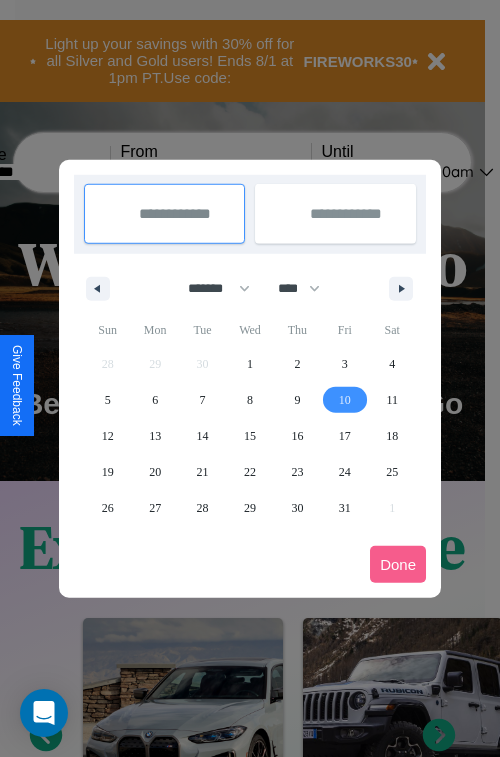 click on "10" at bounding box center [345, 400] 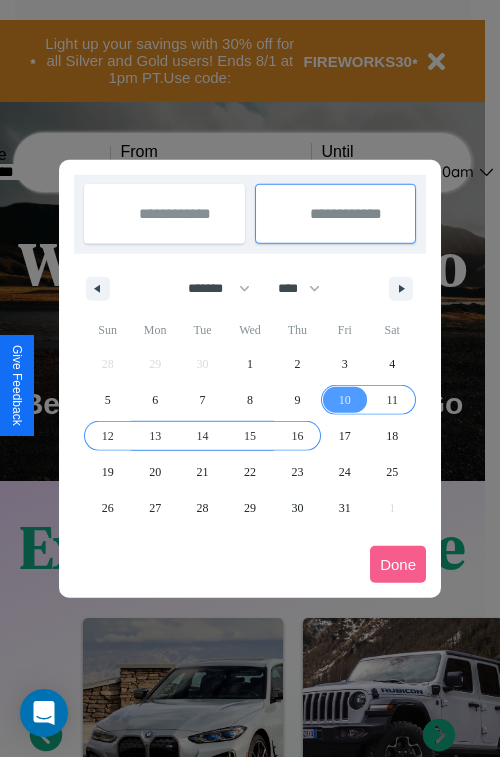 click on "16" at bounding box center (297, 436) 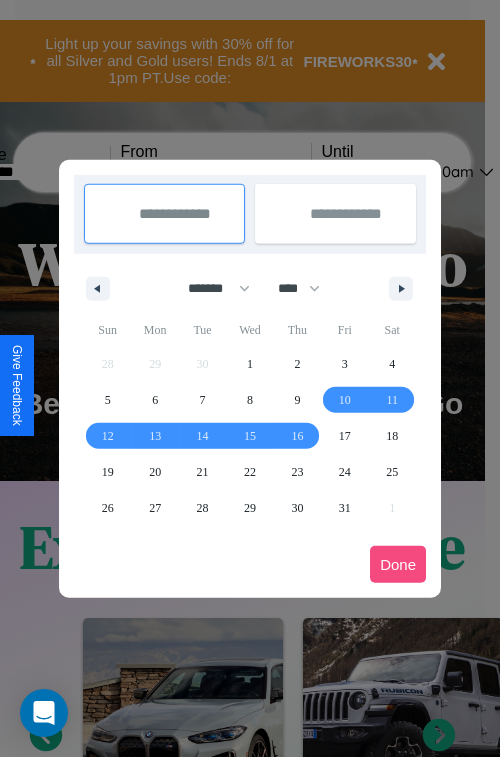 click on "Done" at bounding box center [398, 564] 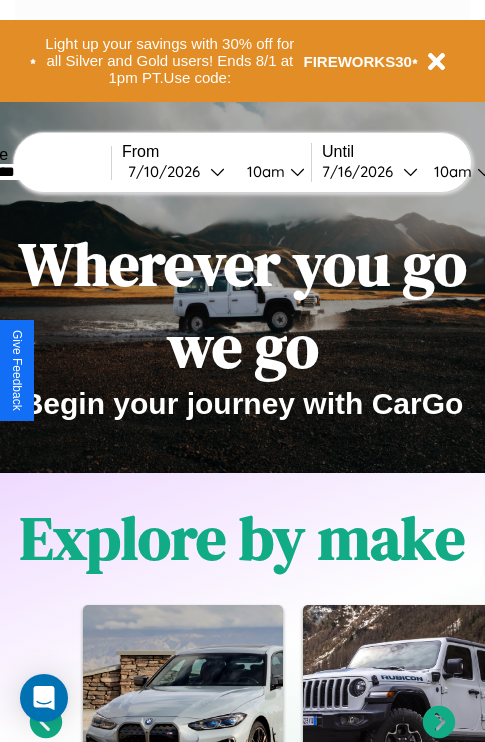 scroll, scrollTop: 0, scrollLeft: 74, axis: horizontal 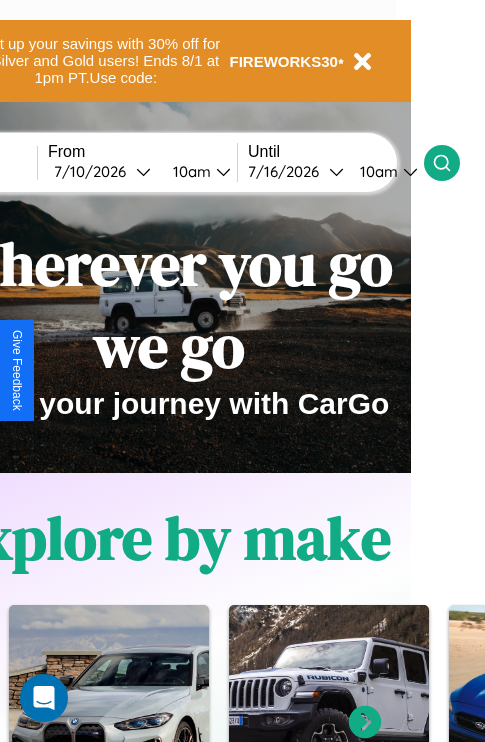 click 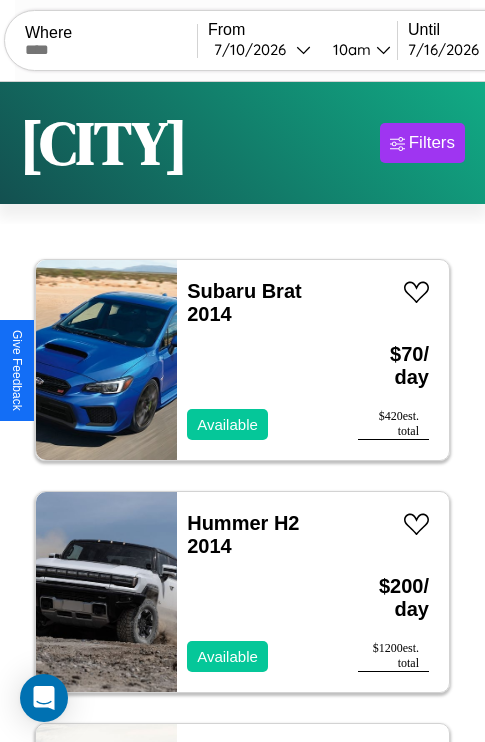 scroll, scrollTop: 50, scrollLeft: 0, axis: vertical 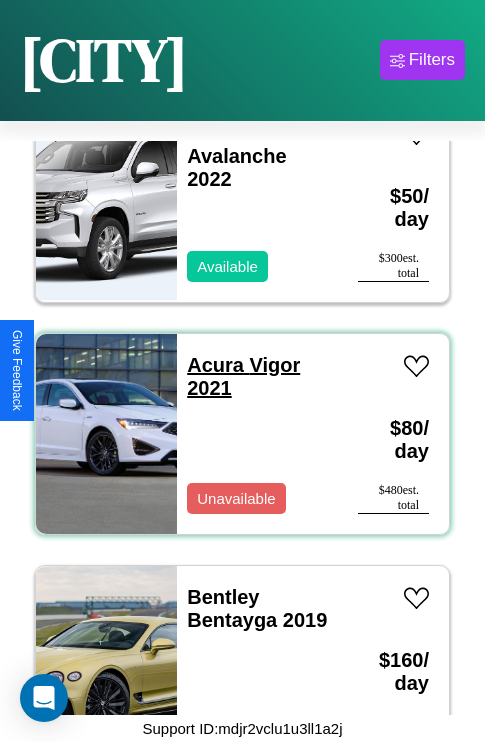 click on "Acura   Vigor   2021" at bounding box center (243, 376) 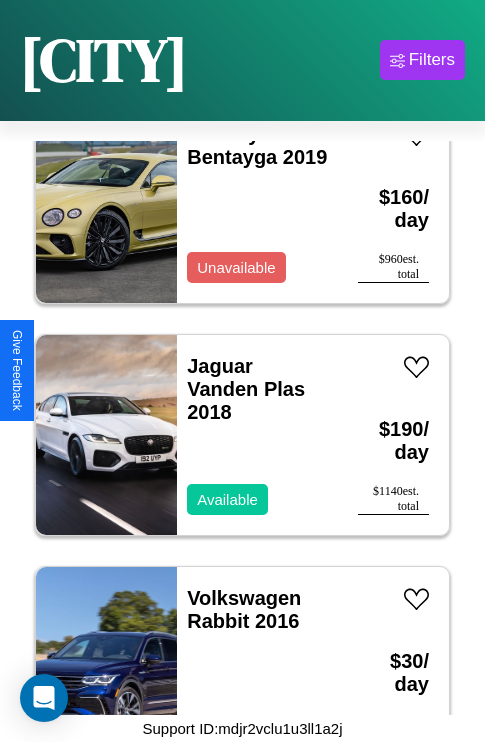 scroll, scrollTop: 2163, scrollLeft: 0, axis: vertical 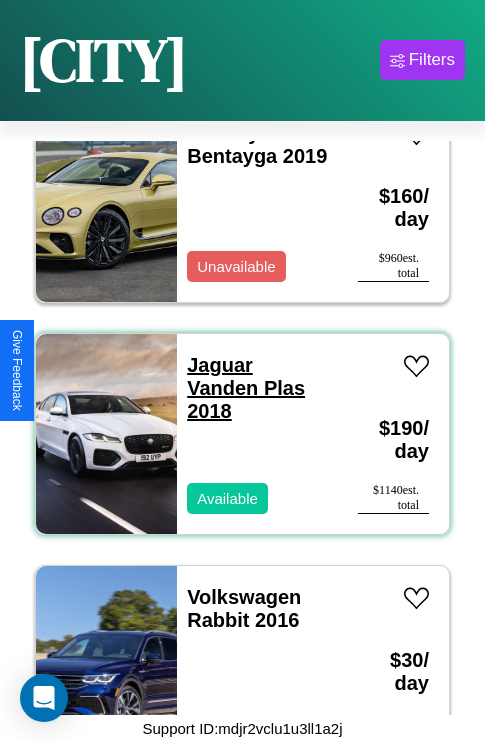 click on "Jaguar   Vanden Plas   2018" at bounding box center (246, 388) 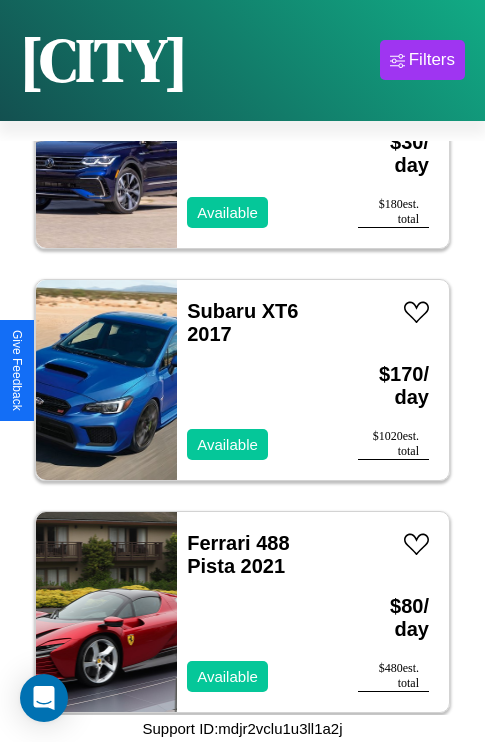 scroll, scrollTop: 2702, scrollLeft: 0, axis: vertical 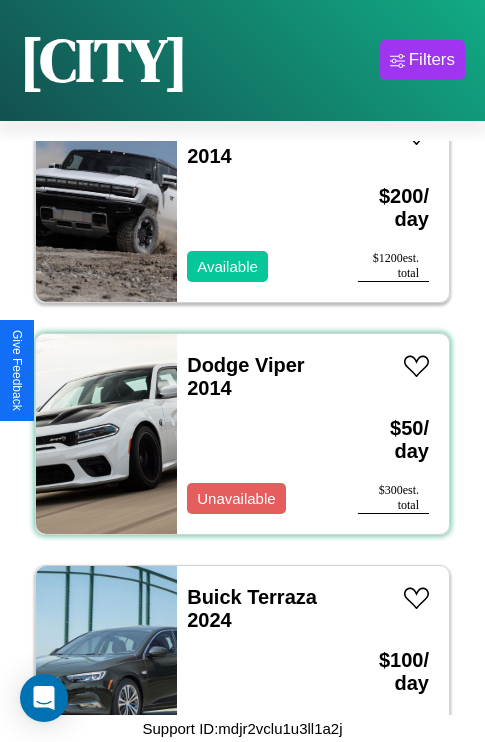 click on "Dodge   Viper   2014 Unavailable" at bounding box center (257, 434) 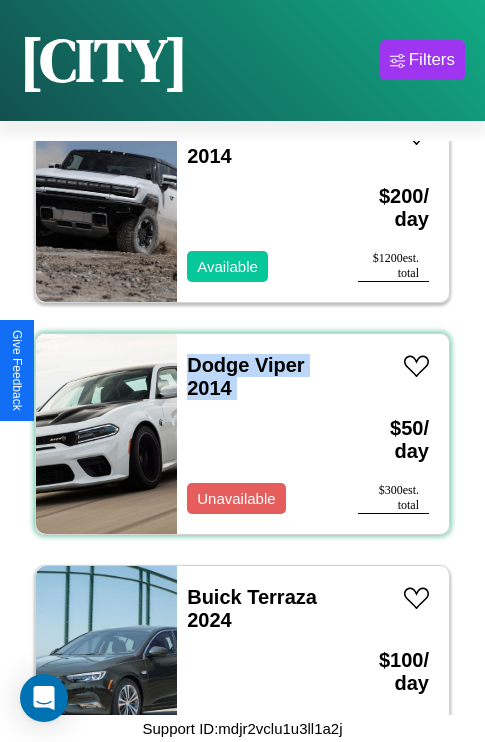 click on "Dodge   Viper   2014 Unavailable" at bounding box center (257, 434) 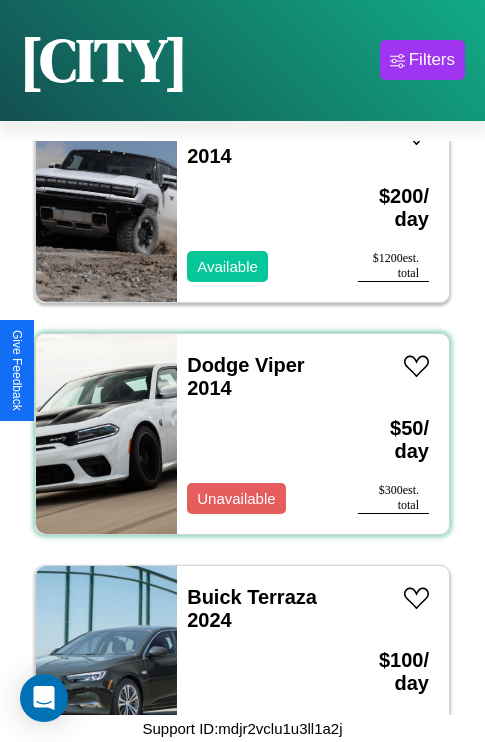 click on "Dodge   Viper   2014 Unavailable" at bounding box center [257, 434] 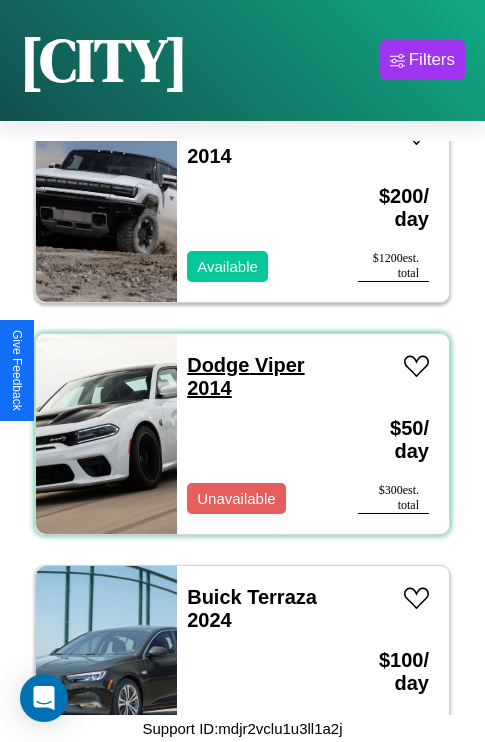 click on "Dodge   Viper   2014" at bounding box center (245, 376) 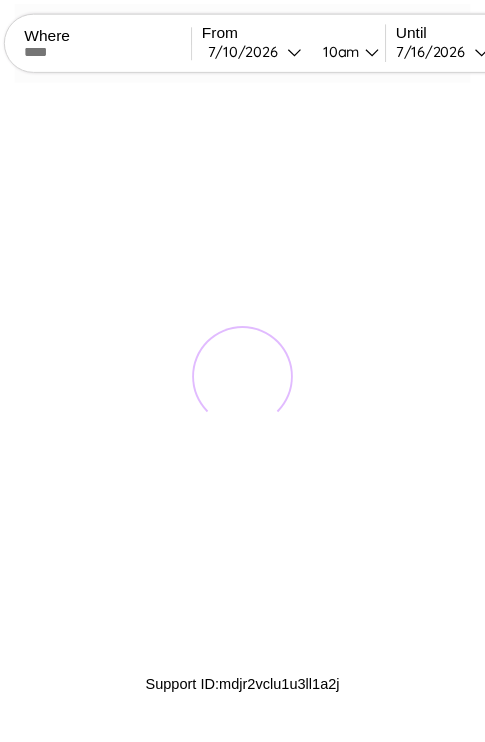 scroll, scrollTop: 0, scrollLeft: 0, axis: both 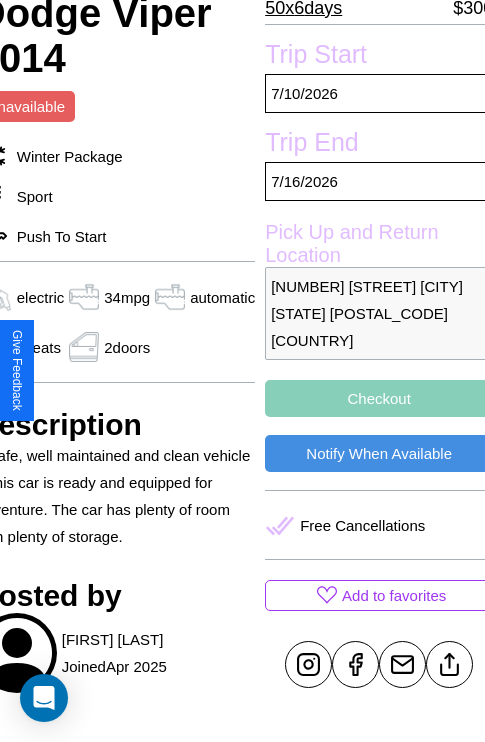 click on "Checkout" at bounding box center [379, 398] 